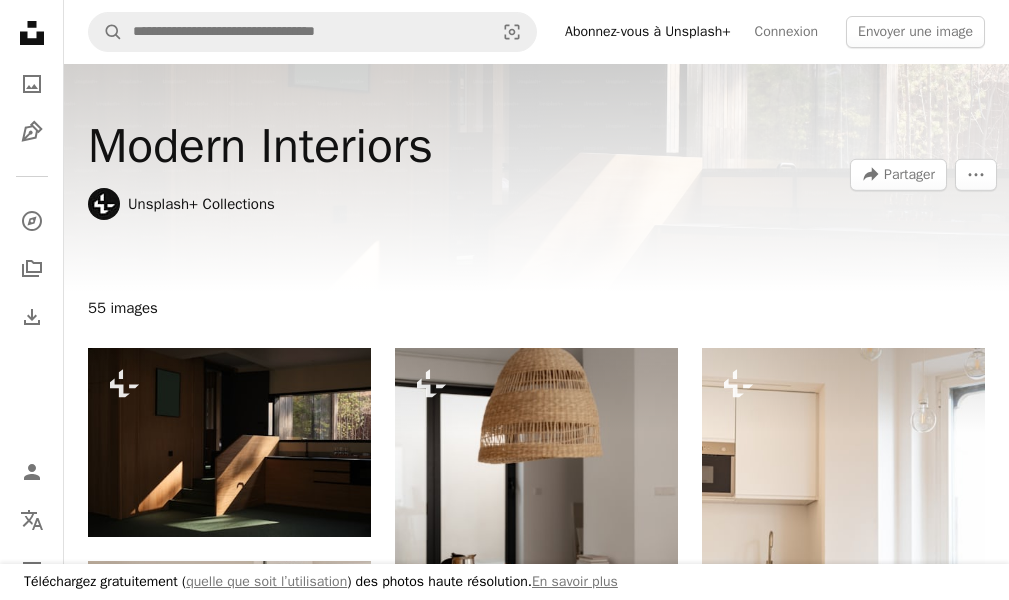 scroll, scrollTop: 200, scrollLeft: 0, axis: vertical 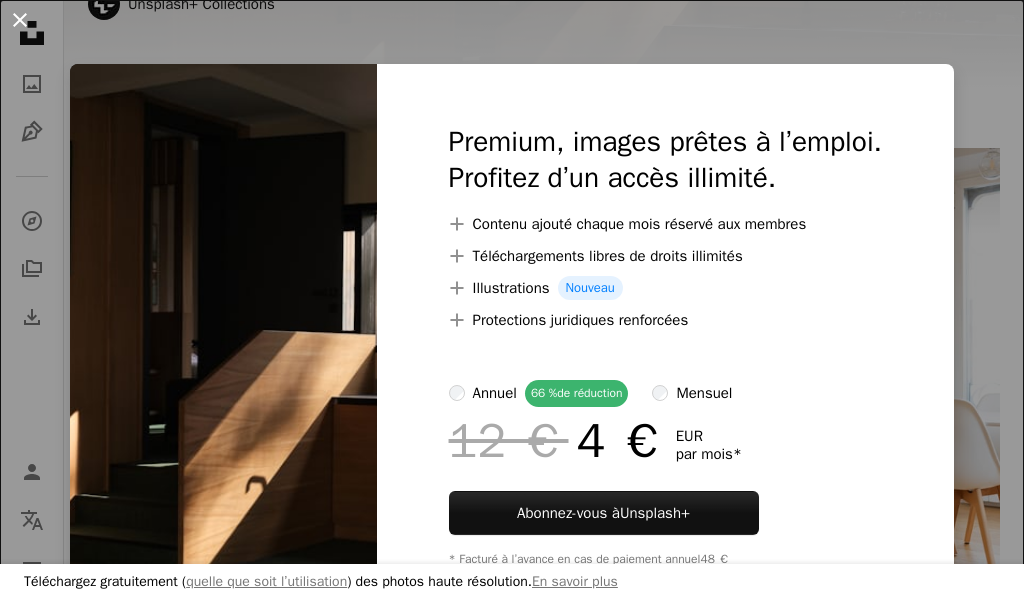 click on "An X shape" at bounding box center (20, 20) 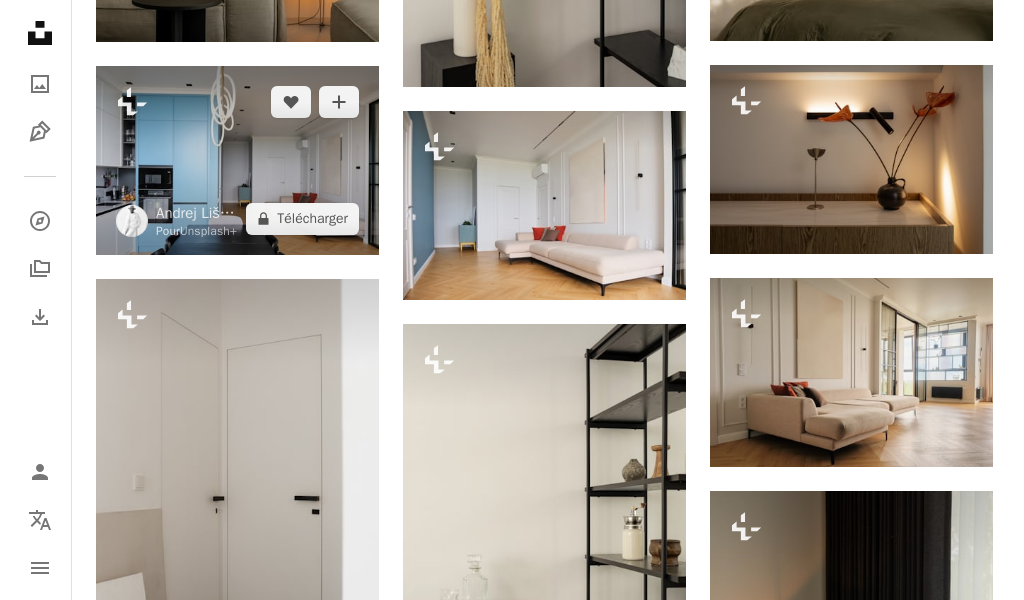 scroll, scrollTop: 1500, scrollLeft: 0, axis: vertical 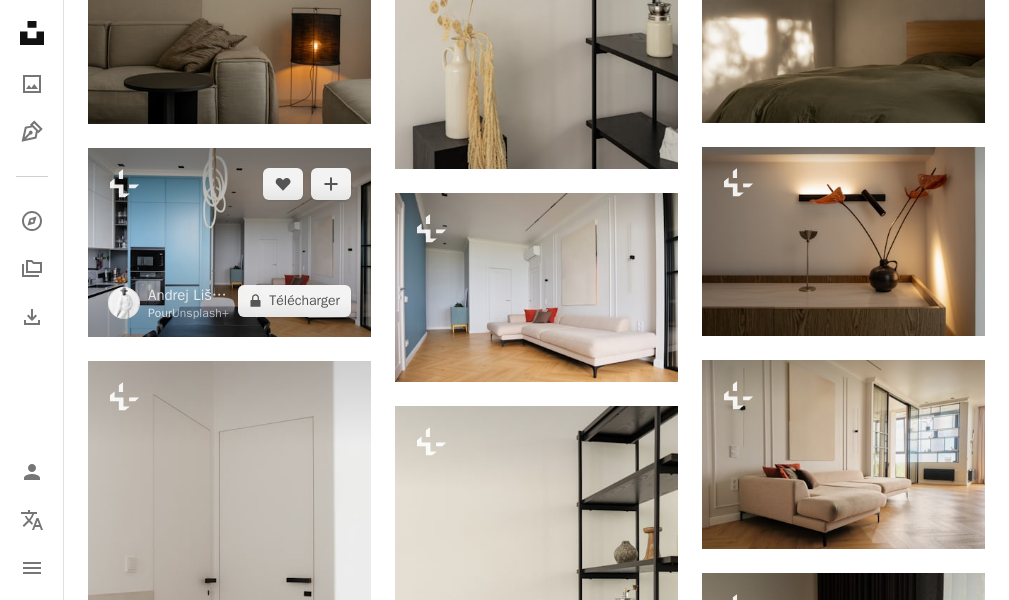 click at bounding box center [229, 242] 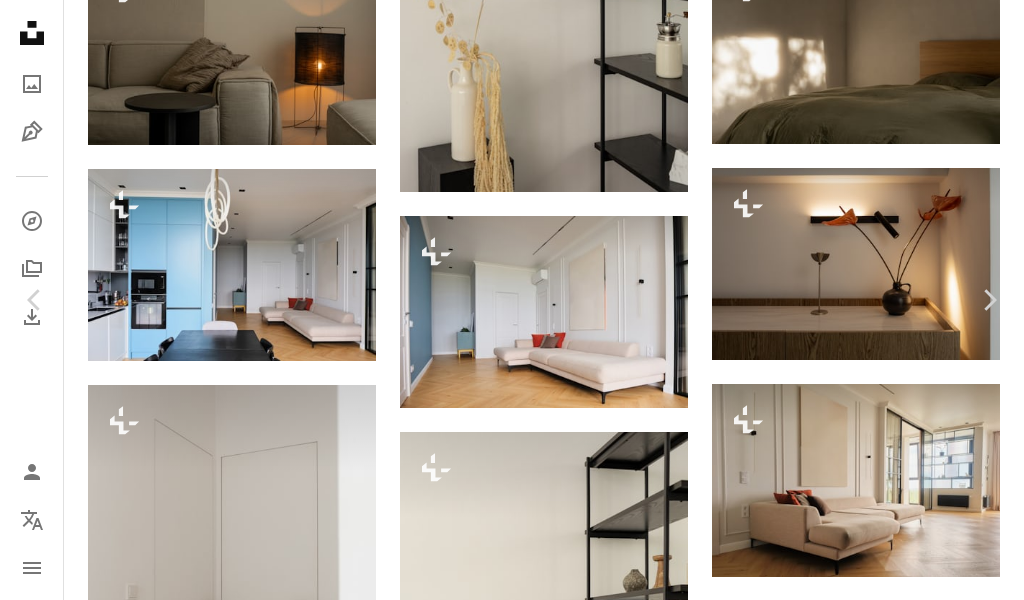 scroll, scrollTop: 1300, scrollLeft: 0, axis: vertical 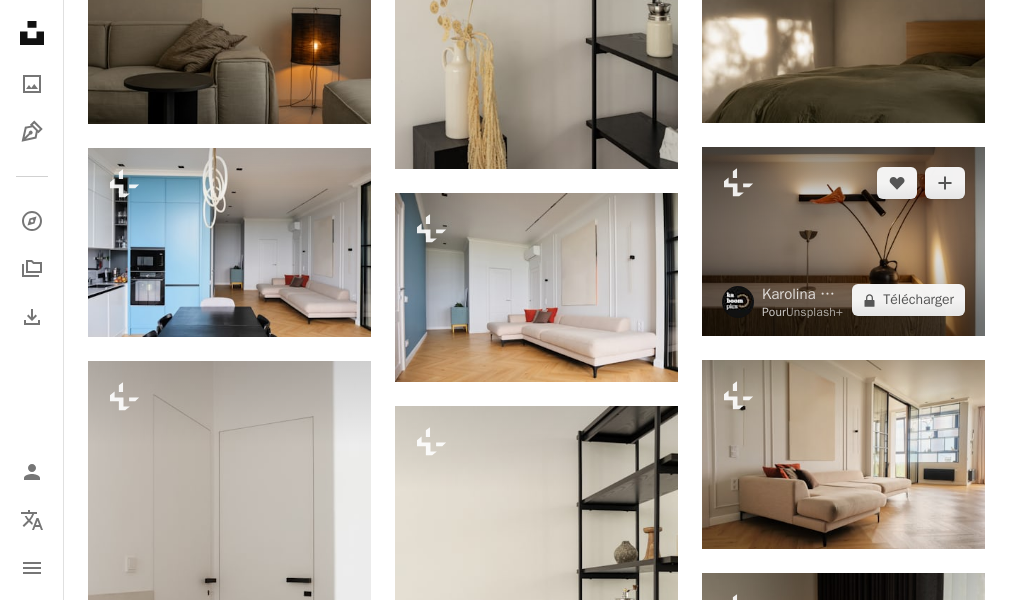 click at bounding box center (738, 302) 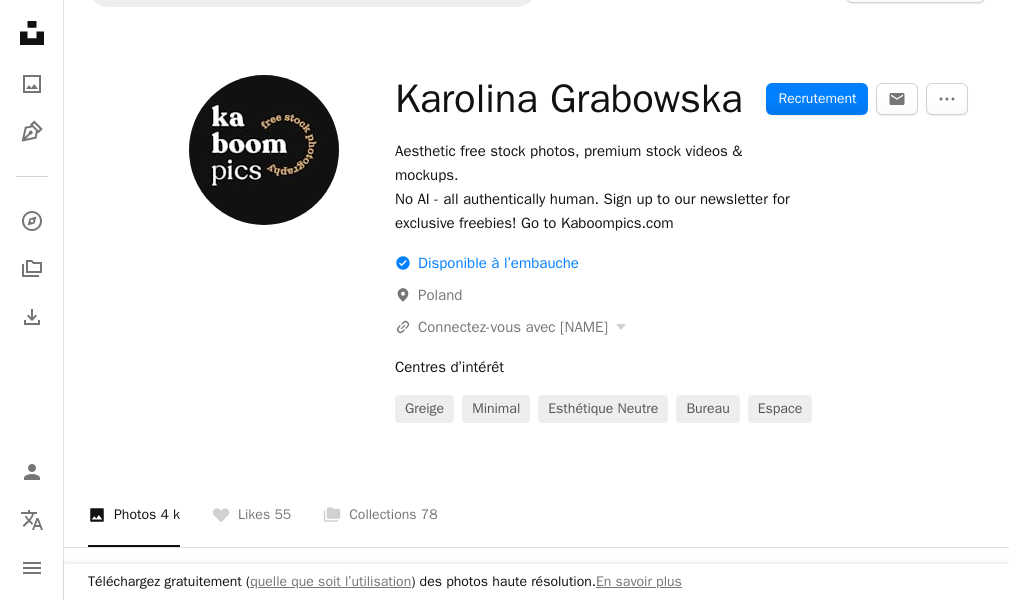 scroll, scrollTop: 0, scrollLeft: 0, axis: both 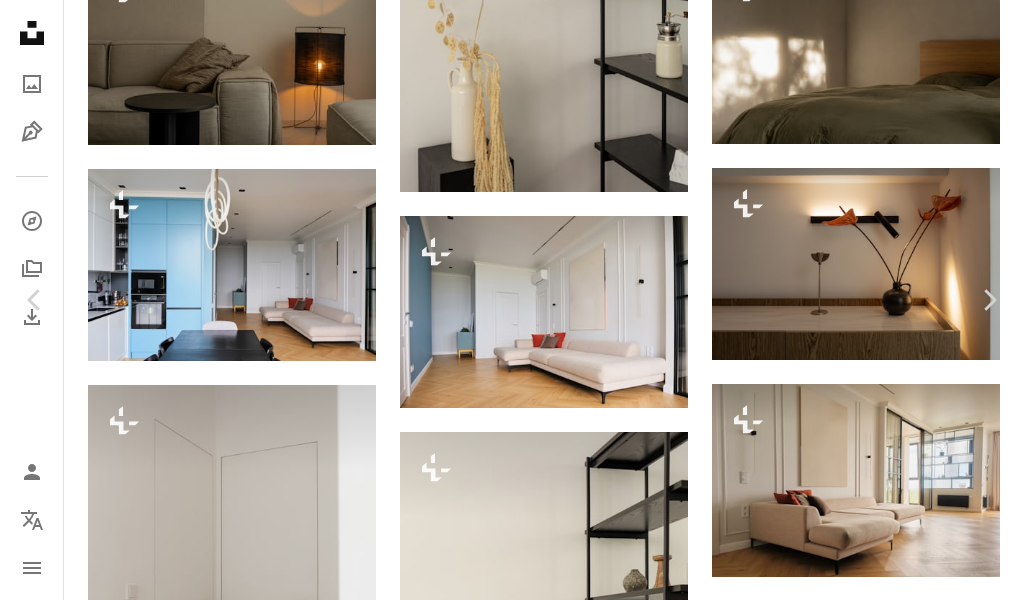 click at bounding box center [716, 3572] 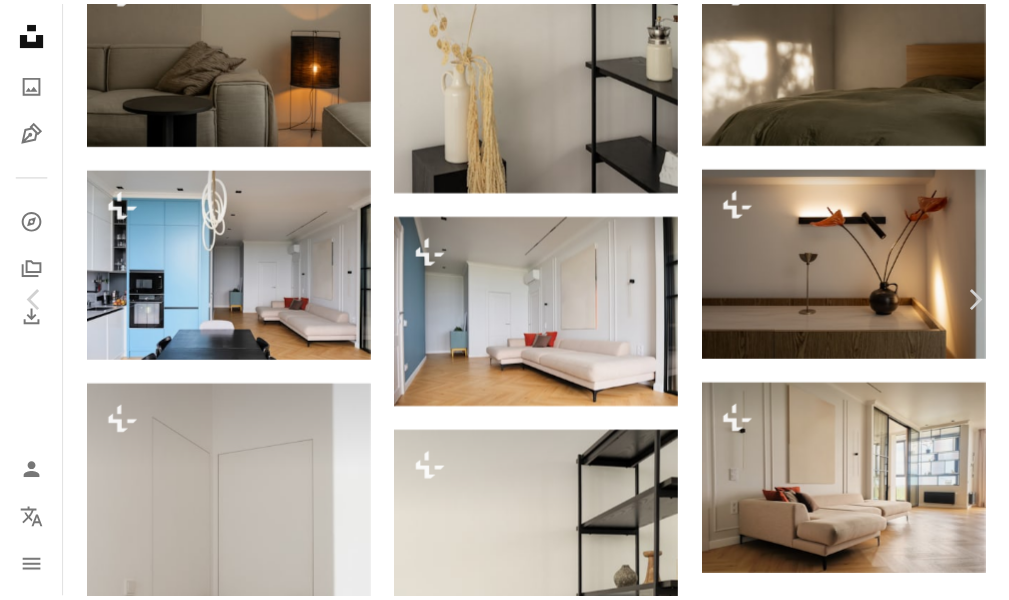 scroll, scrollTop: 0, scrollLeft: 0, axis: both 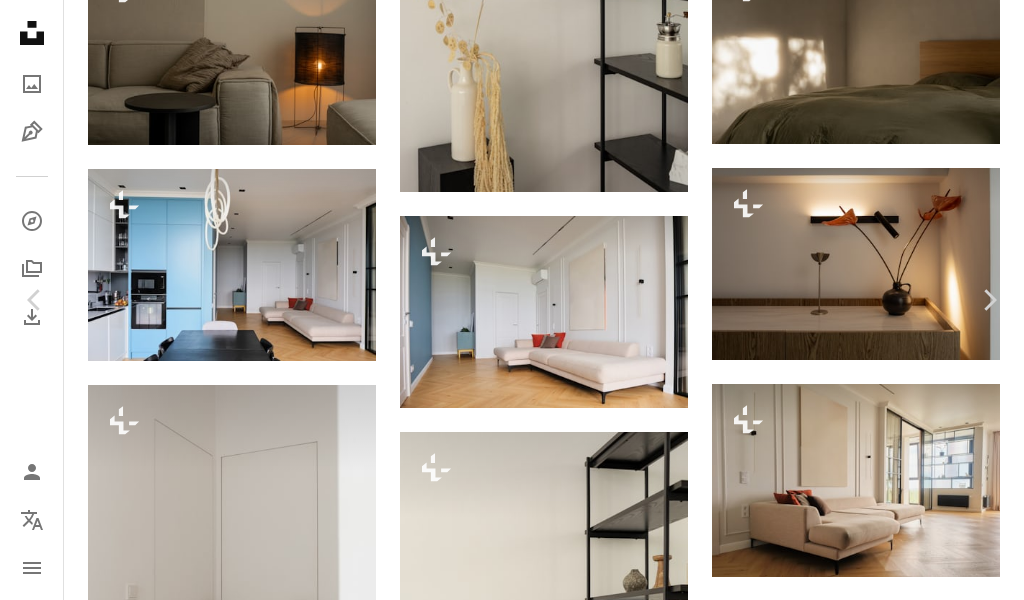 click on "An X shape" at bounding box center [20, 20] 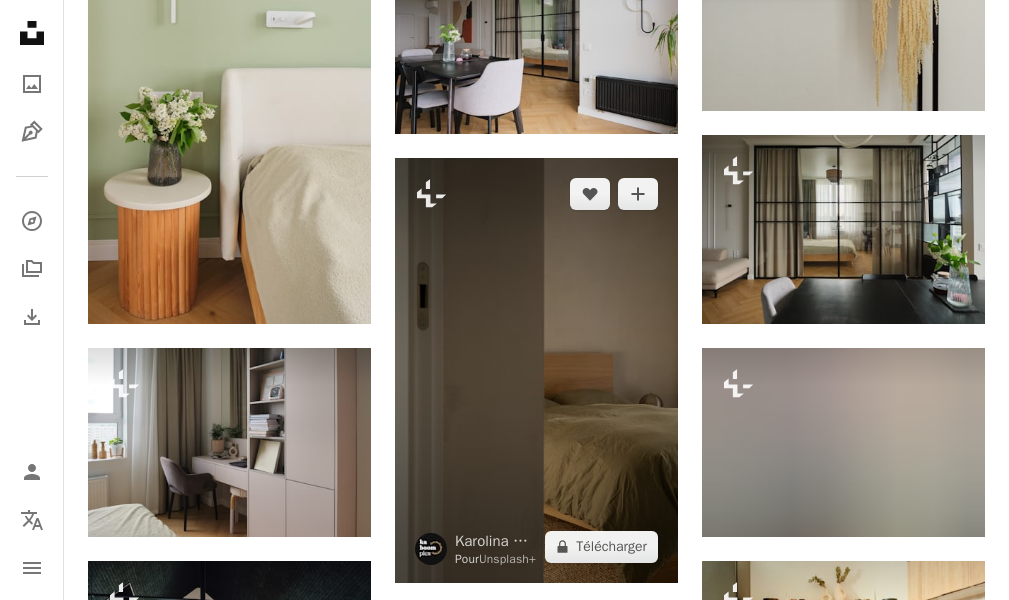scroll, scrollTop: 2800, scrollLeft: 0, axis: vertical 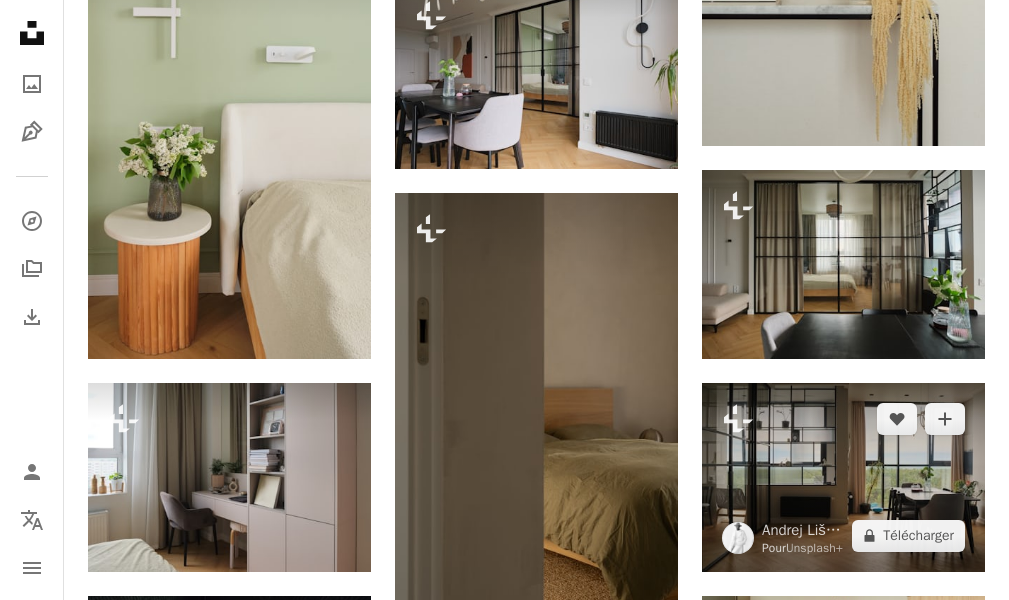 click at bounding box center (843, 477) 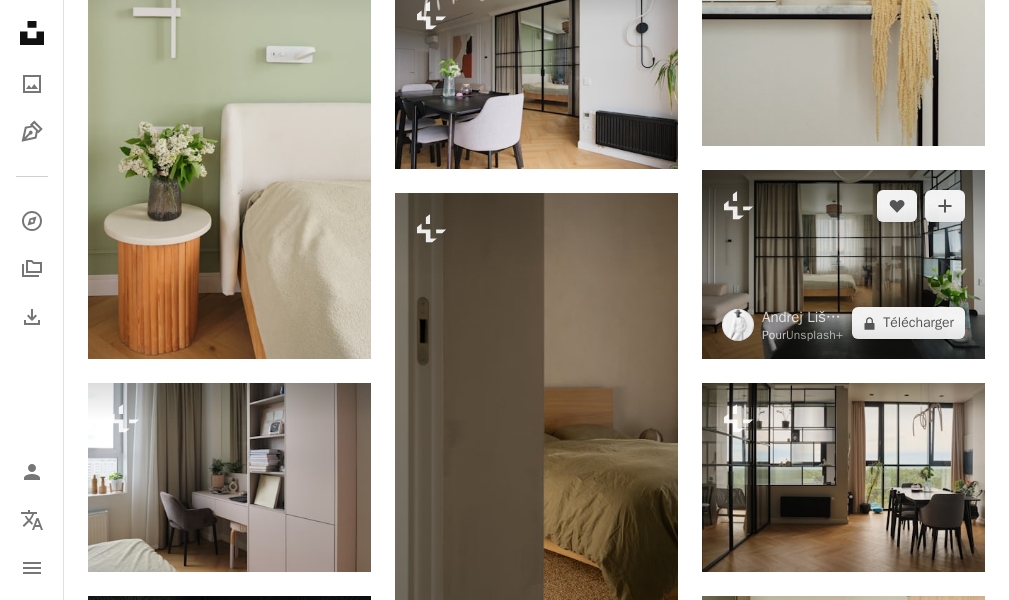 click at bounding box center [843, 264] 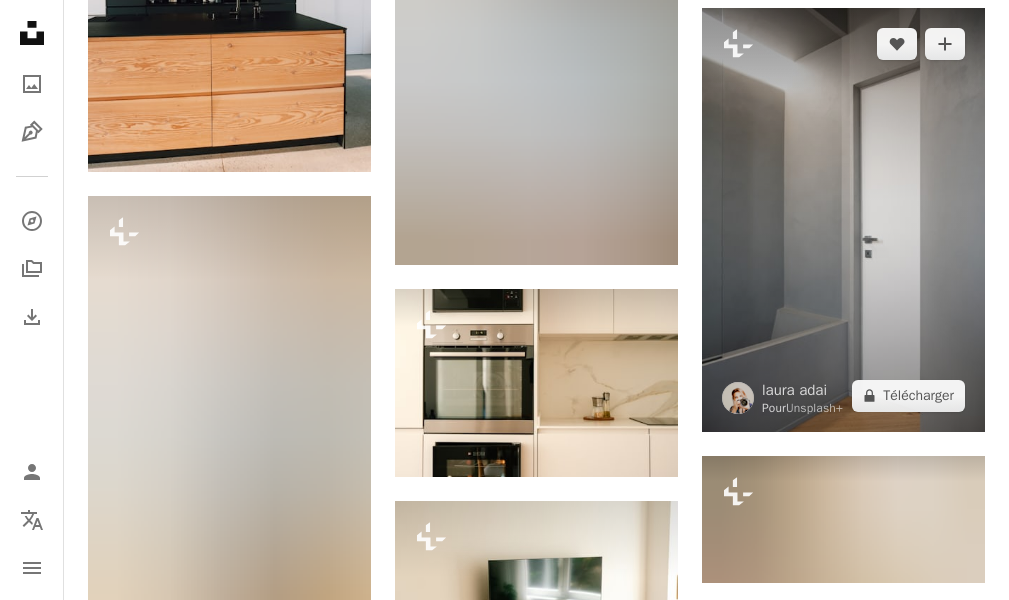 scroll, scrollTop: 3500, scrollLeft: 0, axis: vertical 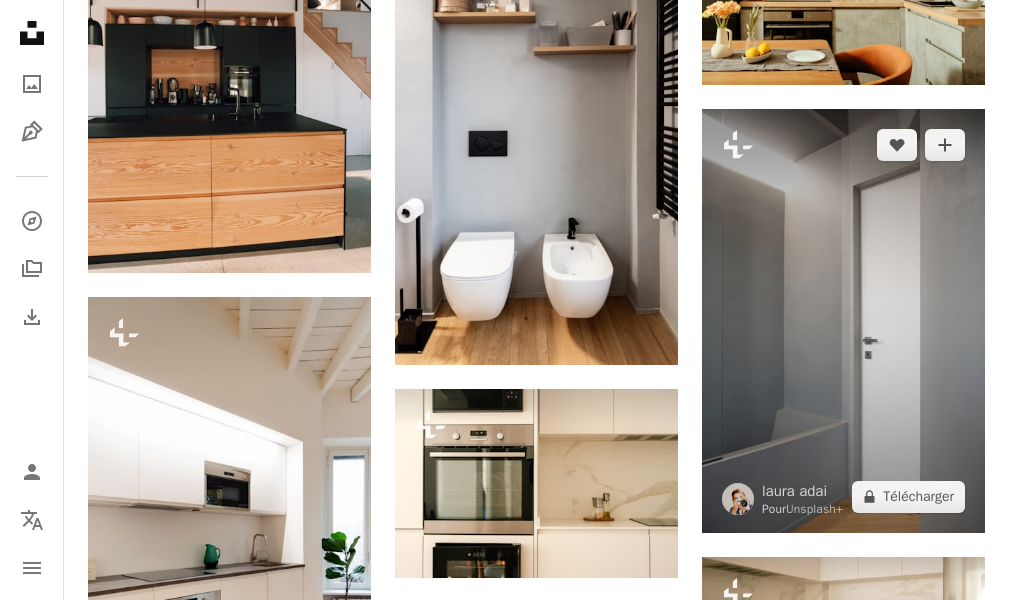 click at bounding box center [843, 321] 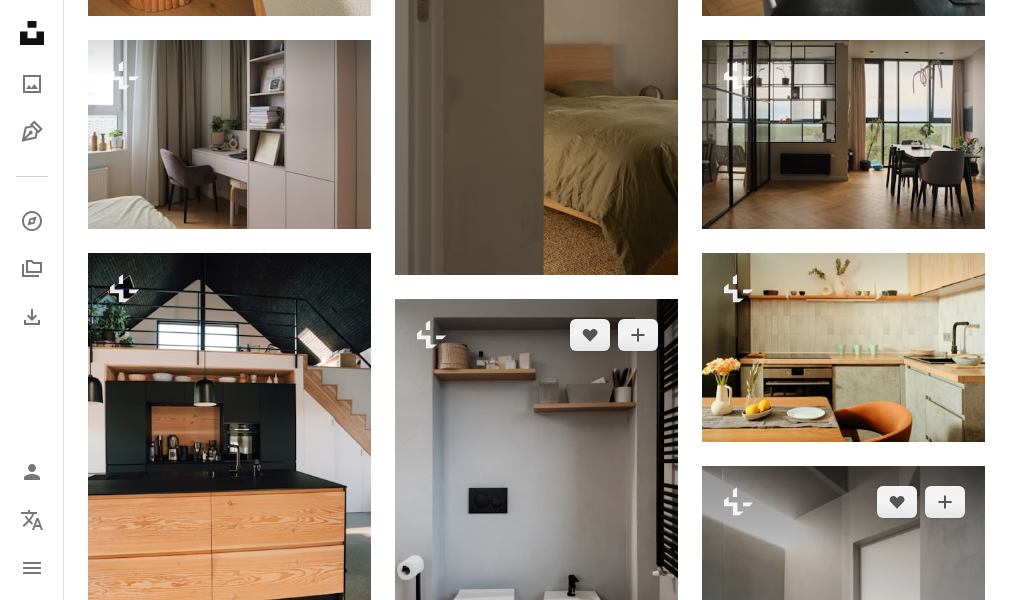 scroll, scrollTop: 3100, scrollLeft: 0, axis: vertical 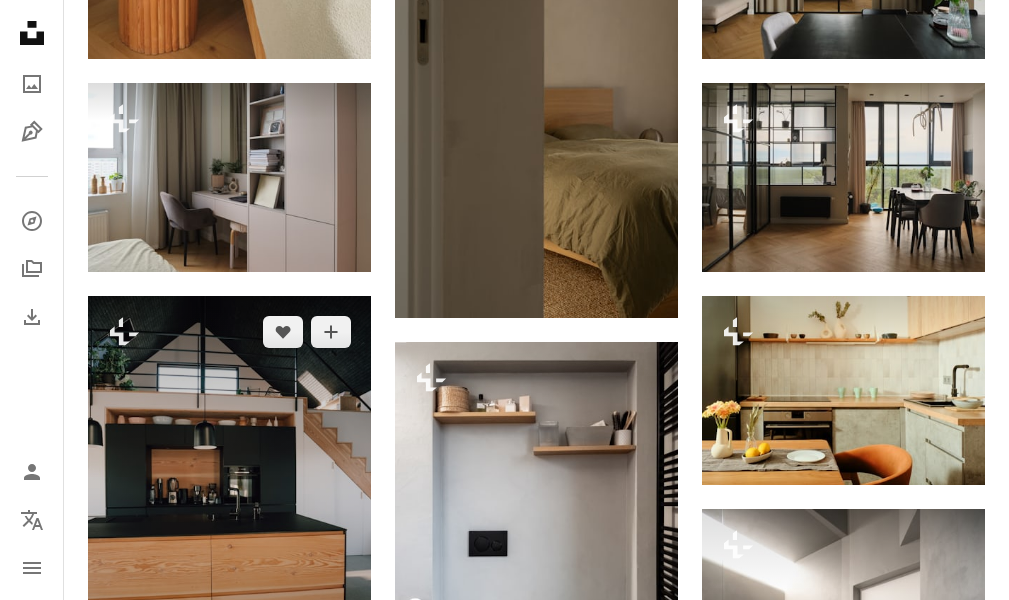 click at bounding box center [229, 484] 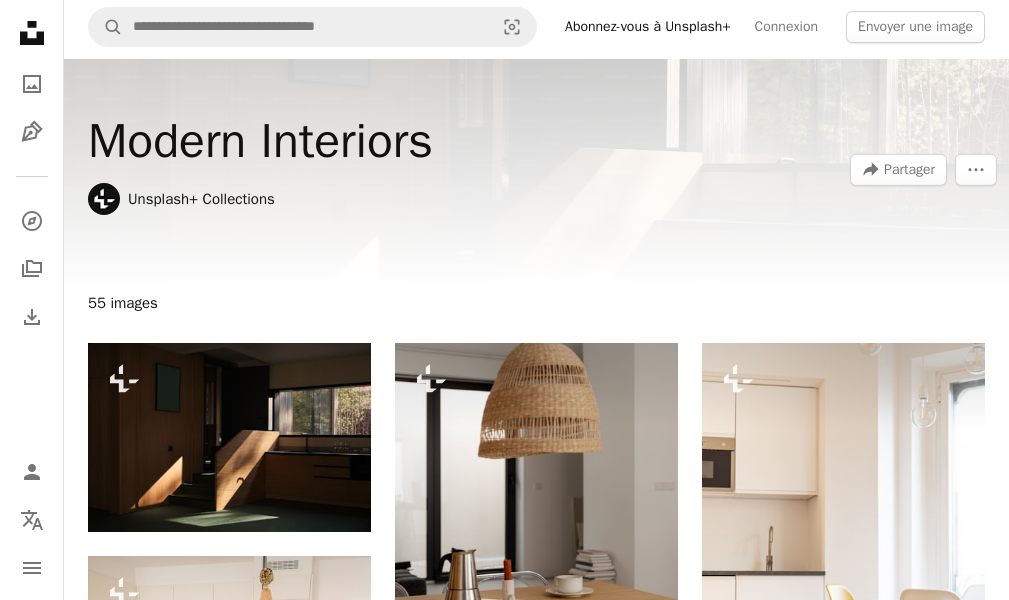 scroll, scrollTop: 0, scrollLeft: 0, axis: both 